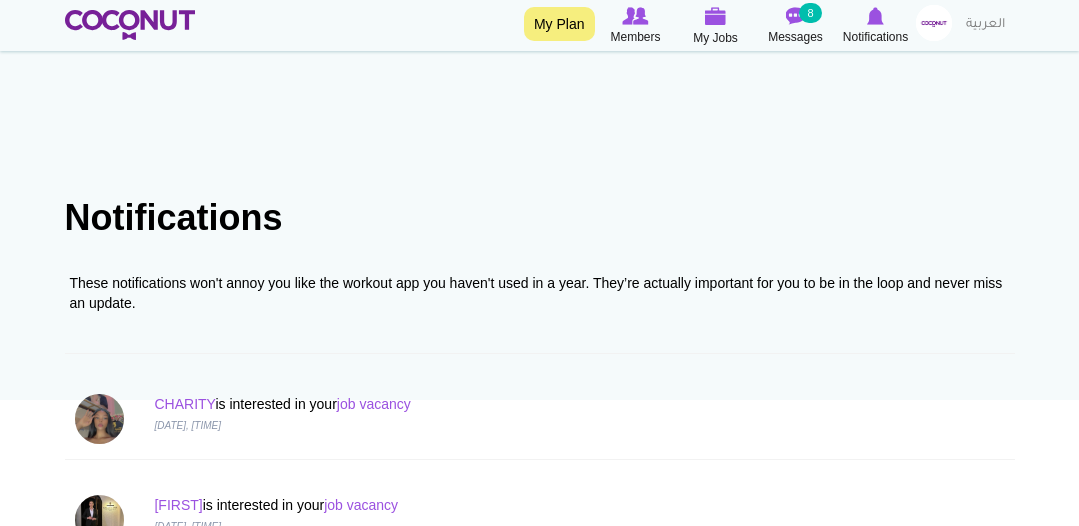 scroll, scrollTop: 882, scrollLeft: 0, axis: vertical 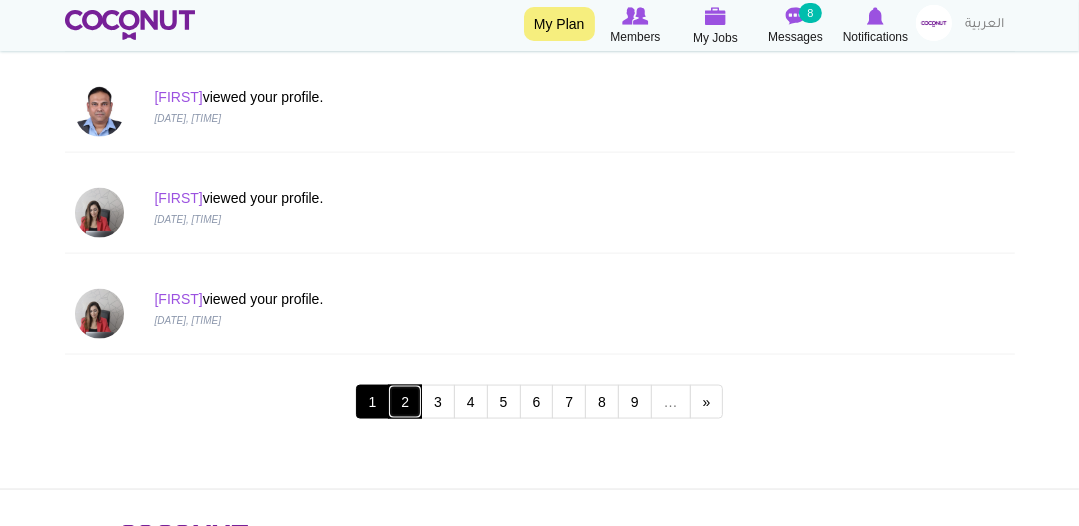 click on "2" at bounding box center [405, 402] 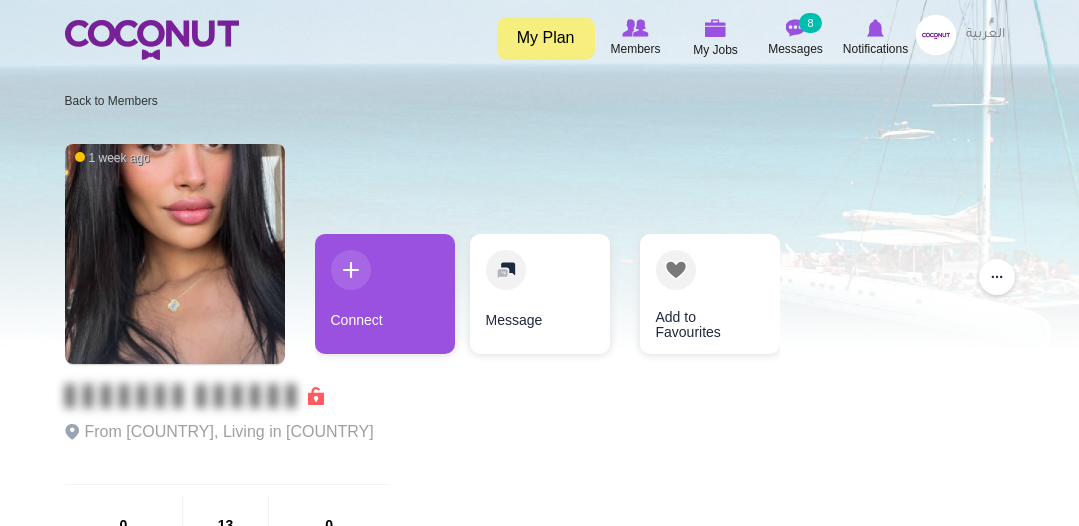 scroll, scrollTop: 0, scrollLeft: 0, axis: both 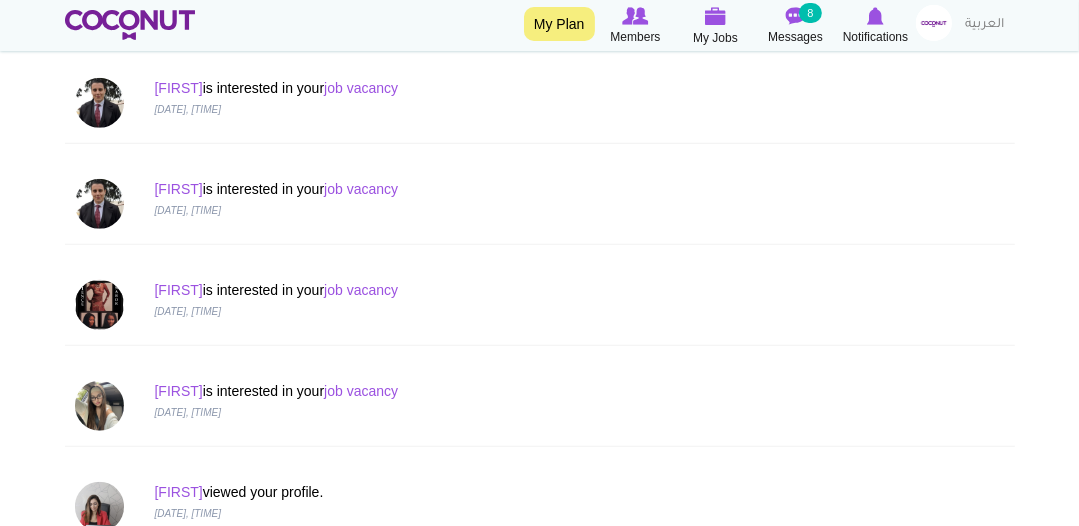 click at bounding box center [100, 305] 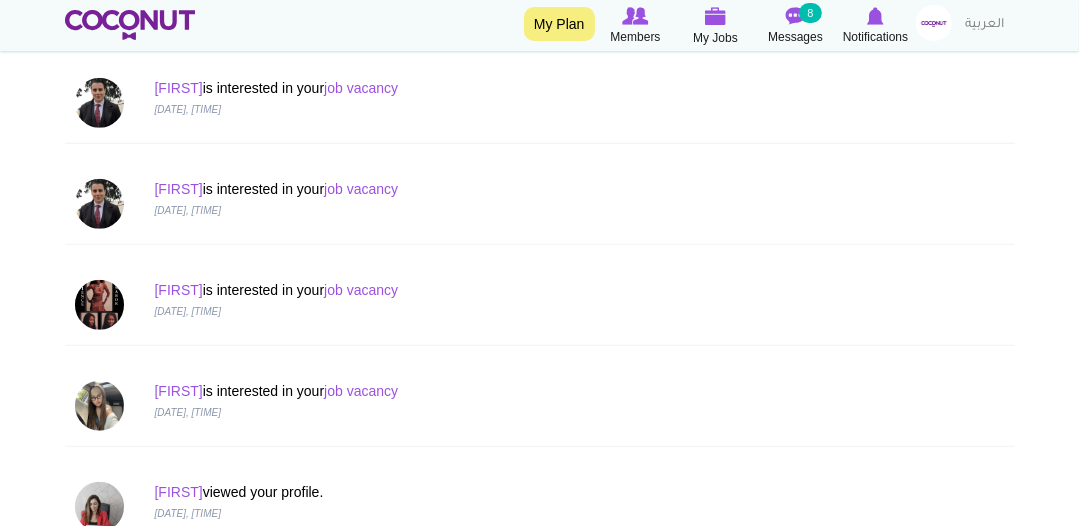 scroll, scrollTop: 0, scrollLeft: 0, axis: both 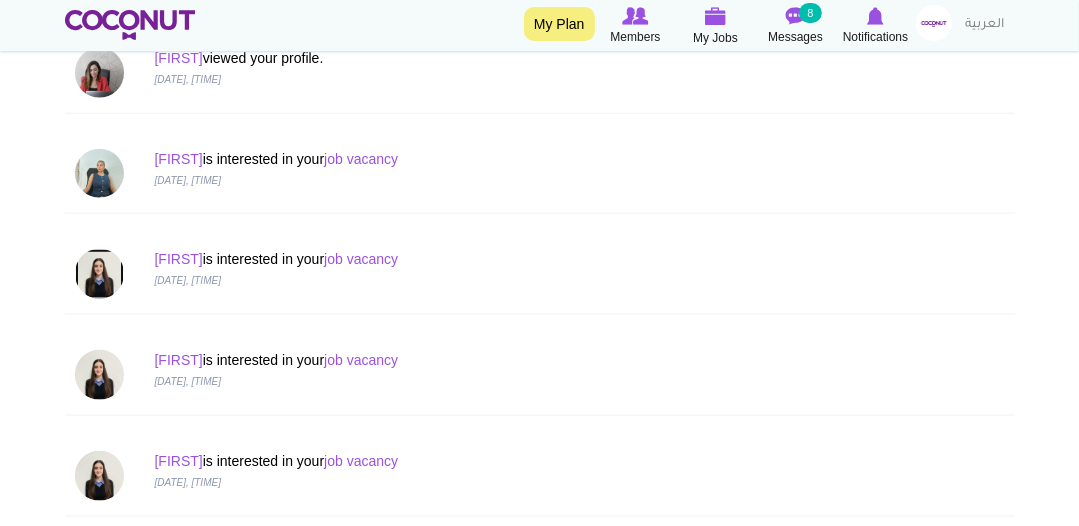 click at bounding box center [100, 274] 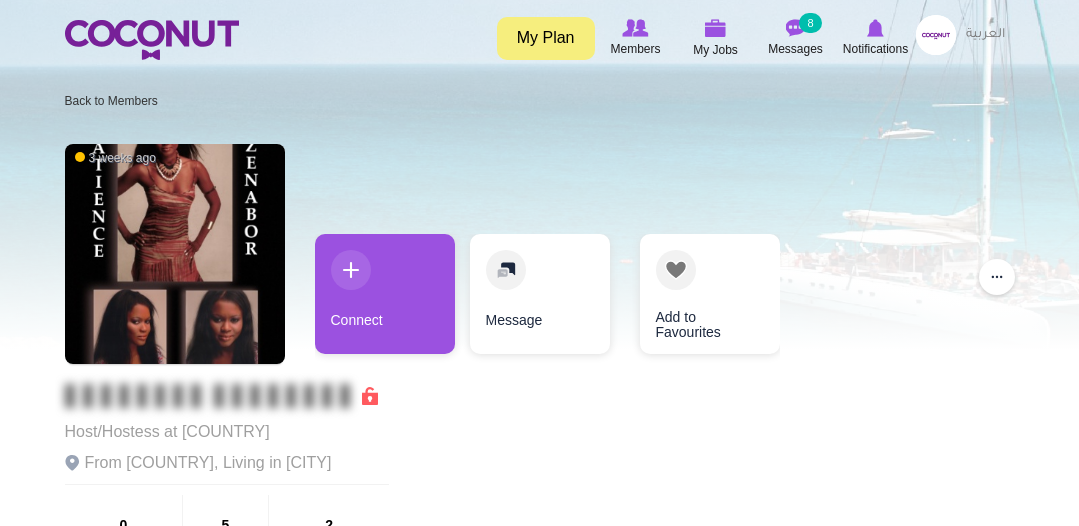 scroll, scrollTop: 0, scrollLeft: 0, axis: both 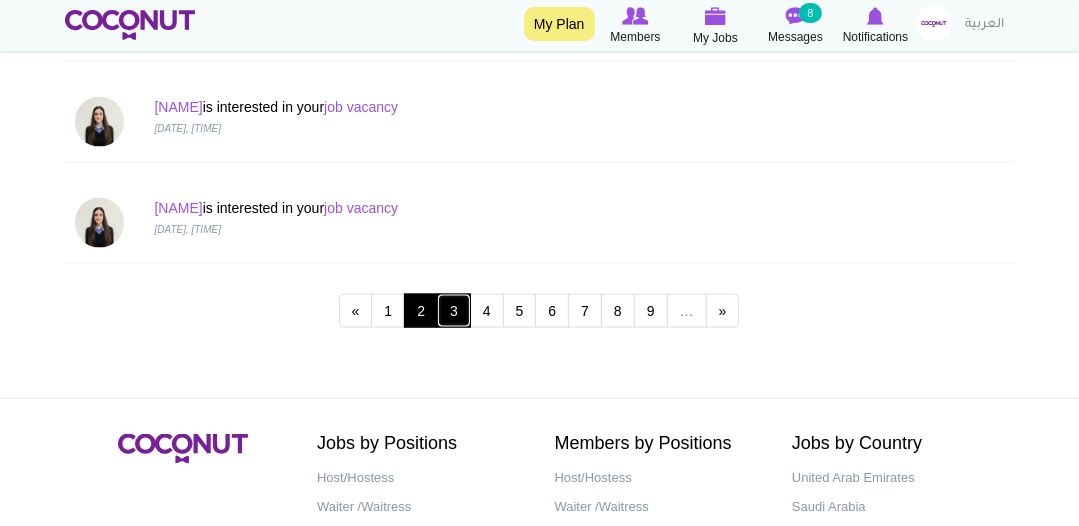 click on "3" at bounding box center [454, 311] 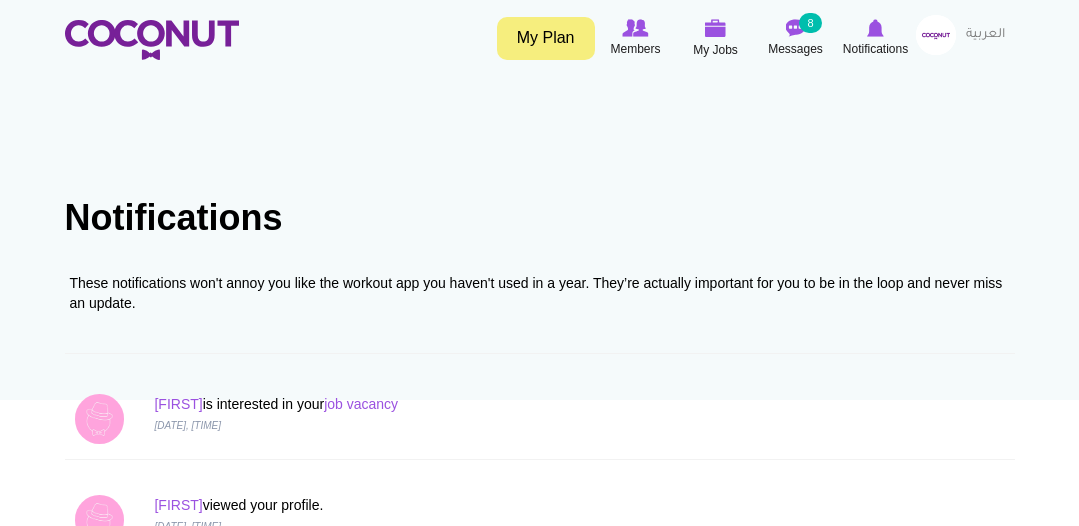 scroll, scrollTop: 0, scrollLeft: 0, axis: both 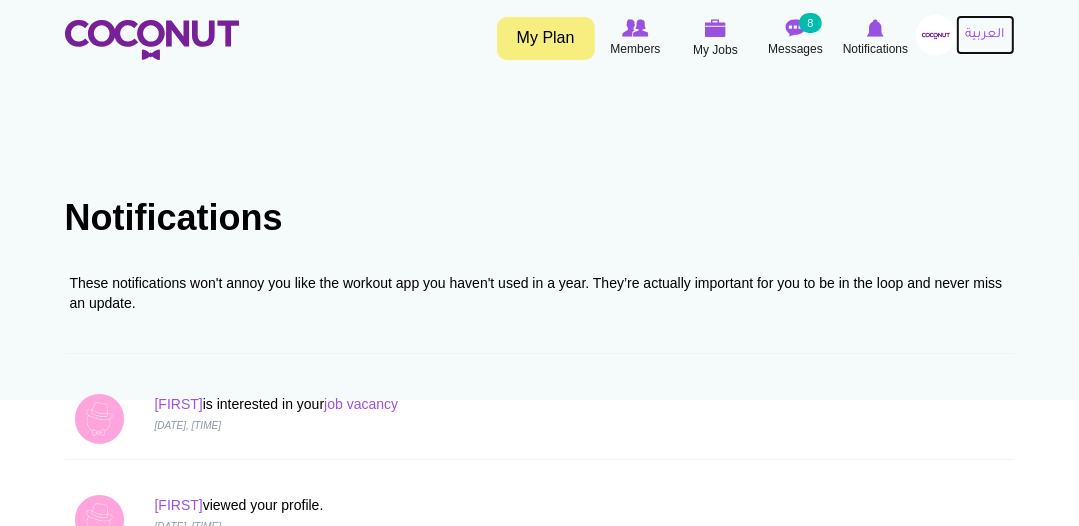 click on "العربية" at bounding box center [985, 35] 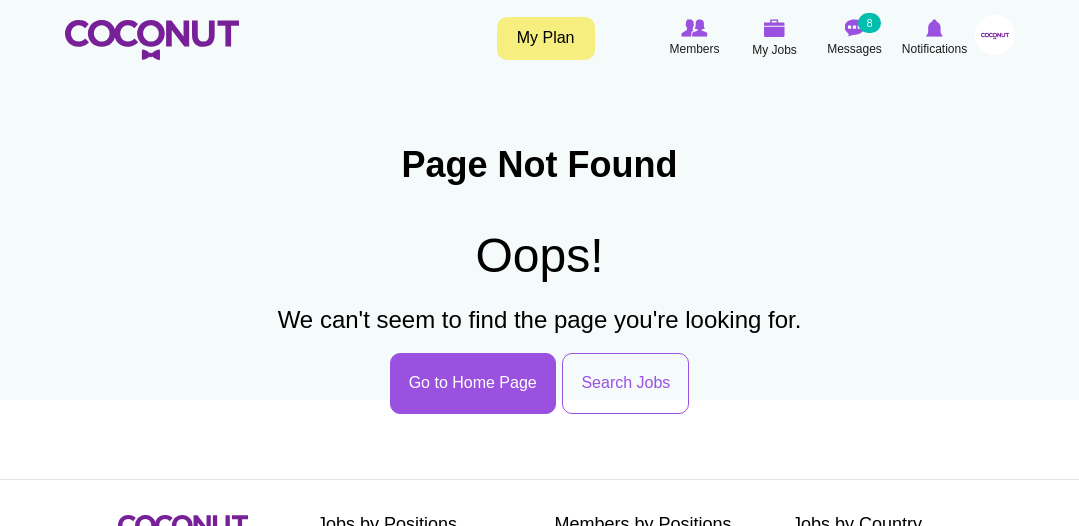 scroll, scrollTop: 0, scrollLeft: 0, axis: both 